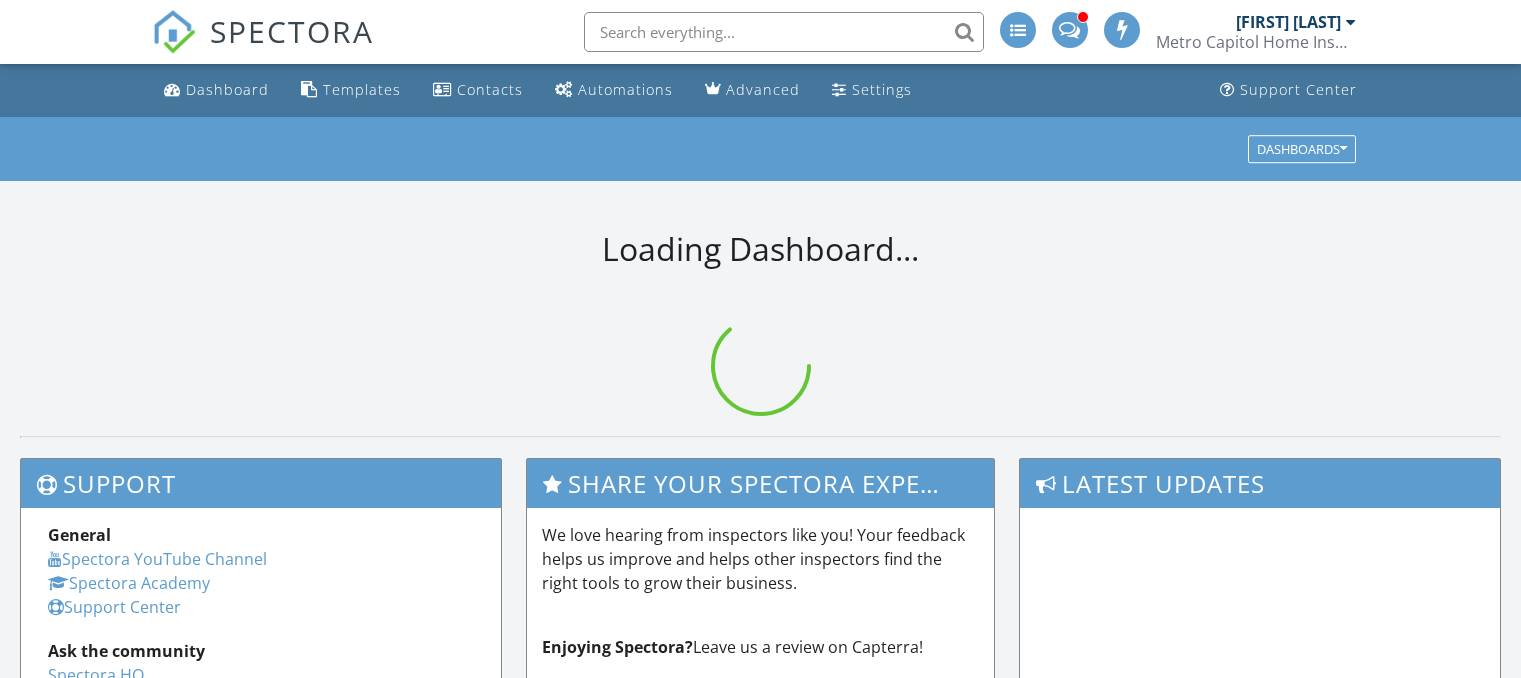 scroll, scrollTop: 0, scrollLeft: 0, axis: both 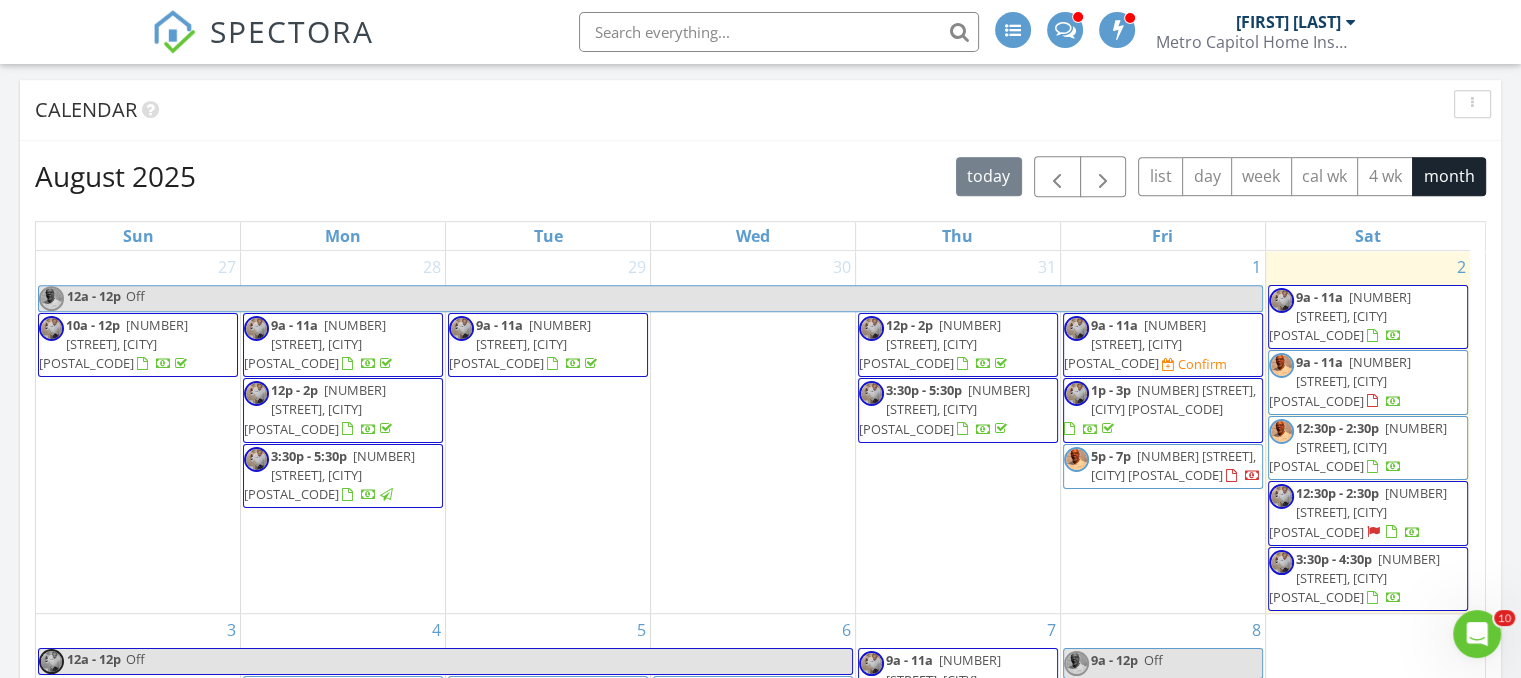 click on "5p - 7p
10114 Autumn Ridge Ct, Bowie 20721" at bounding box center [1176, 465] 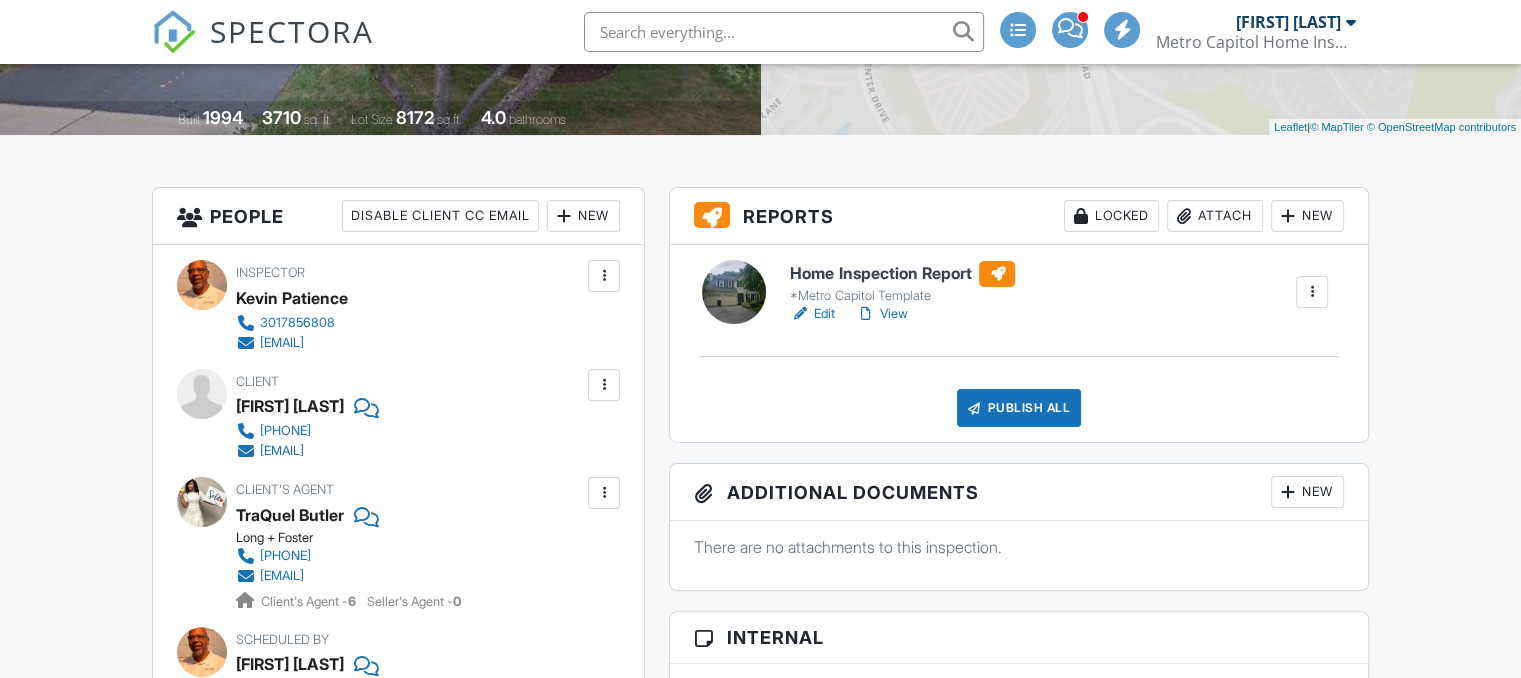 scroll, scrollTop: 652, scrollLeft: 0, axis: vertical 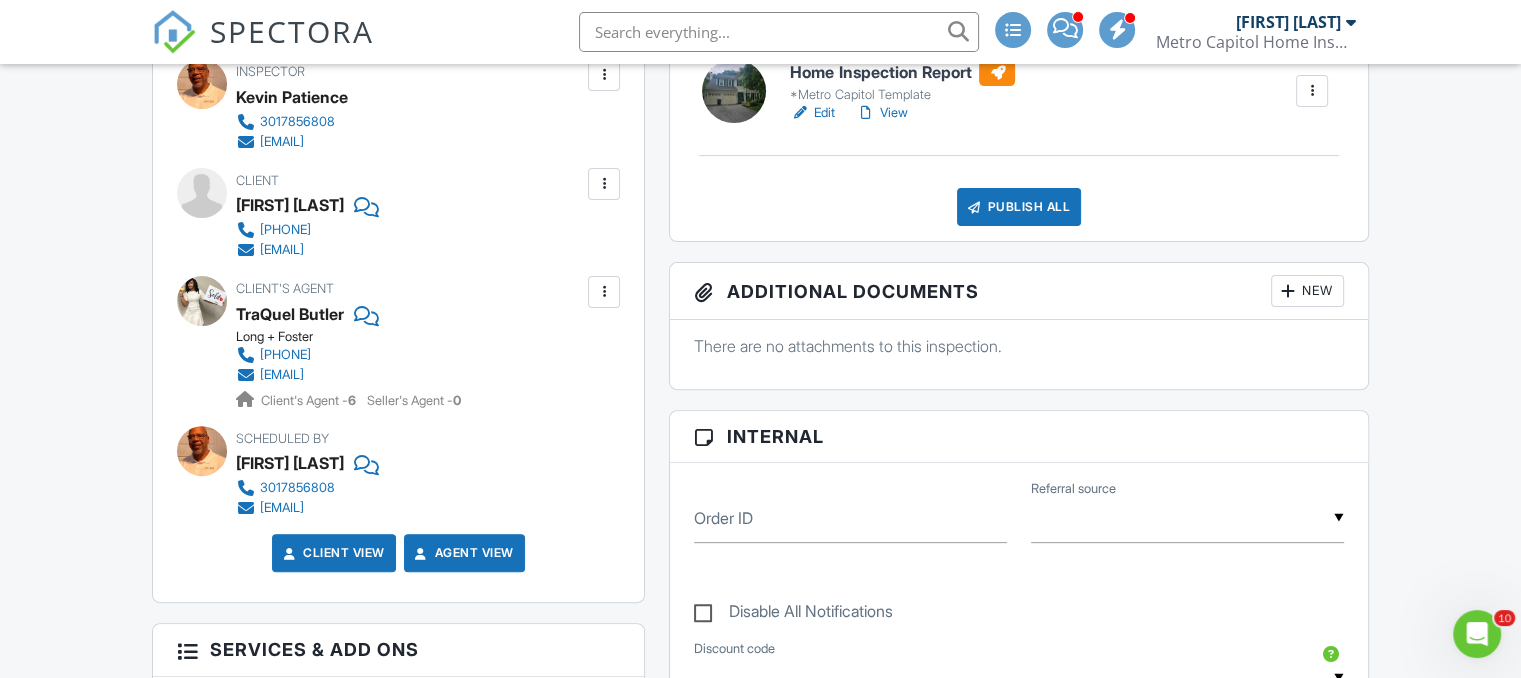 click at bounding box center (604, 184) 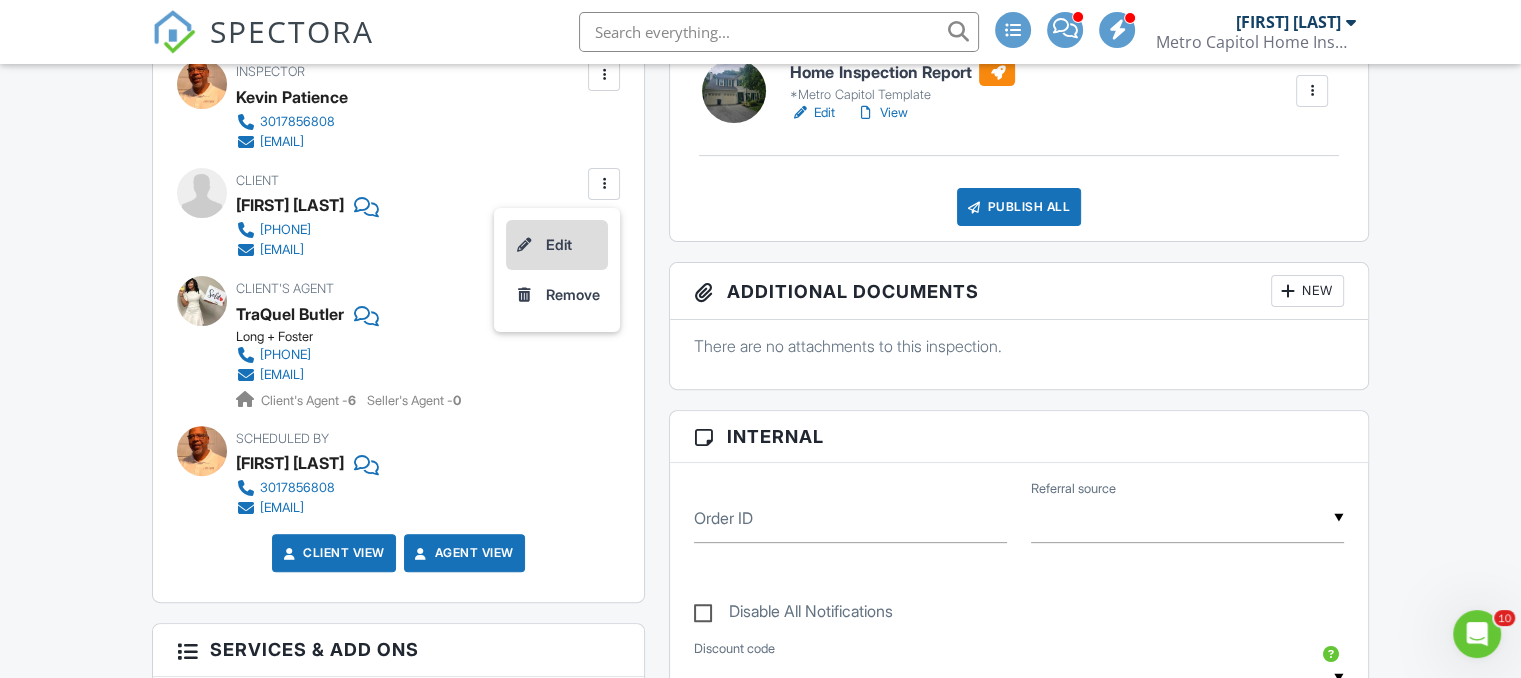 click on "Edit" at bounding box center [557, 245] 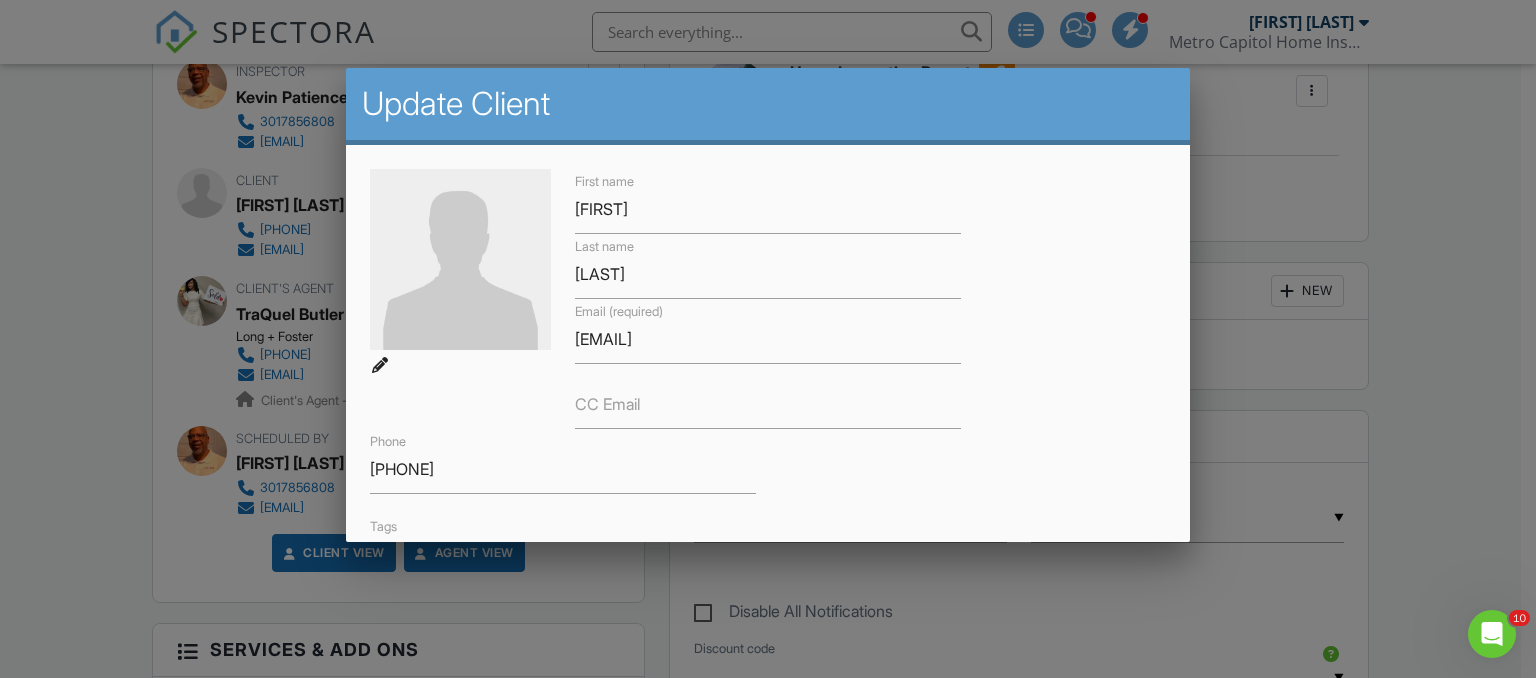click on "CC Email" at bounding box center [607, 404] 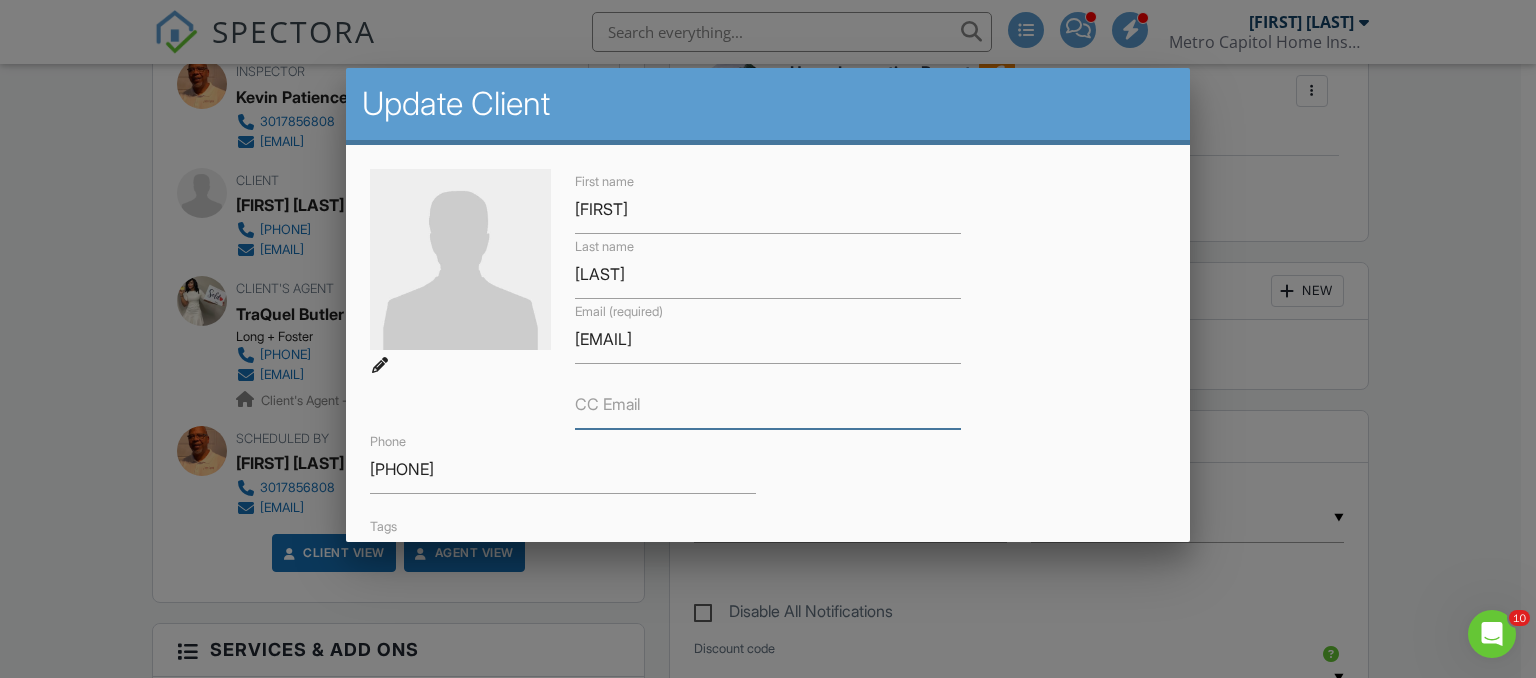 click on "CC Email" at bounding box center [768, 404] 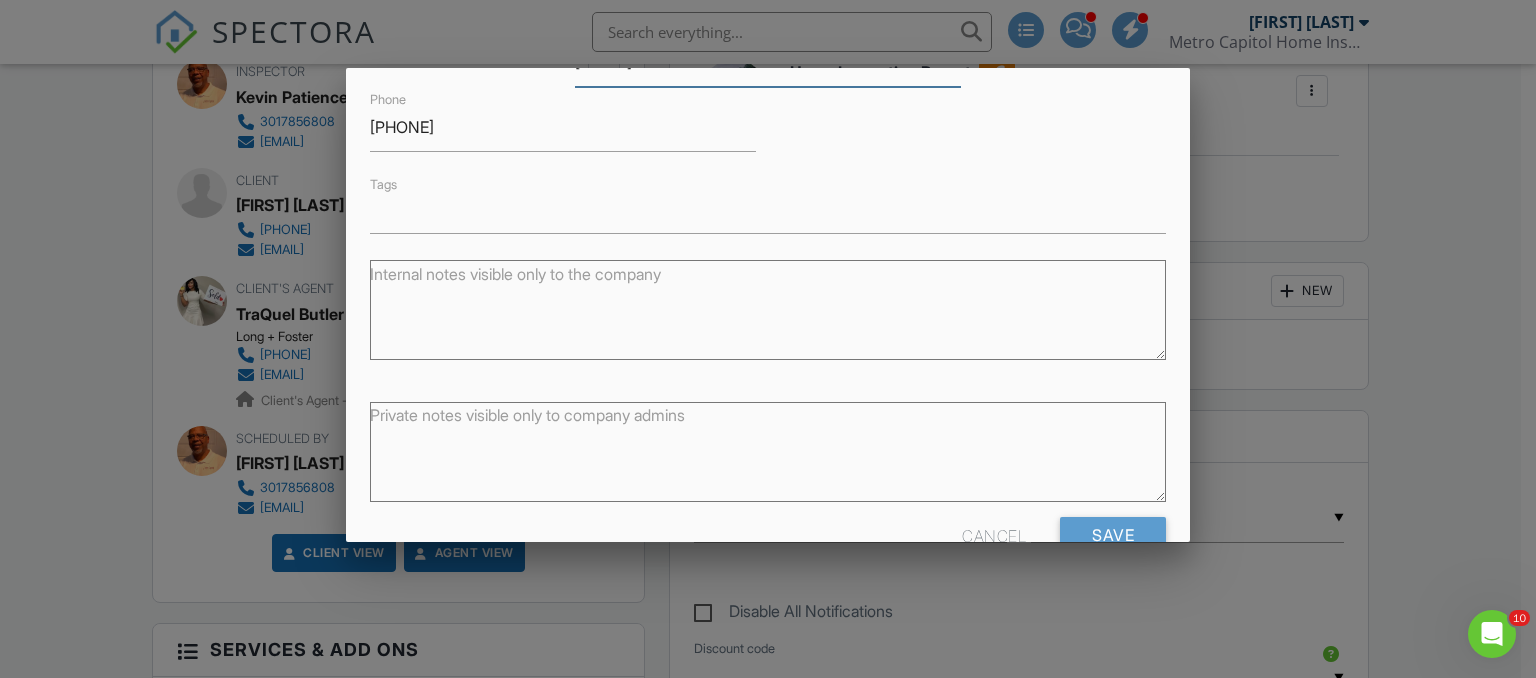 scroll, scrollTop: 390, scrollLeft: 0, axis: vertical 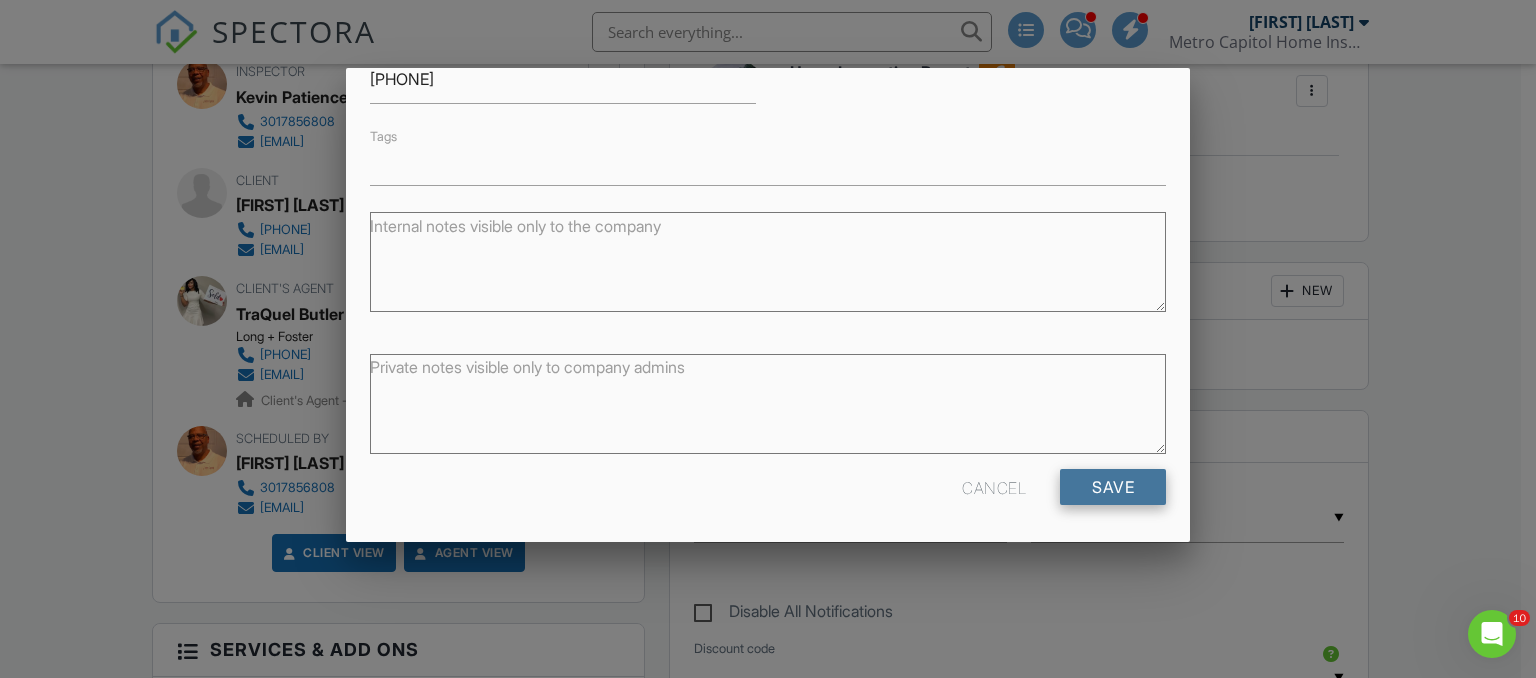 type on "[EMAIL]" 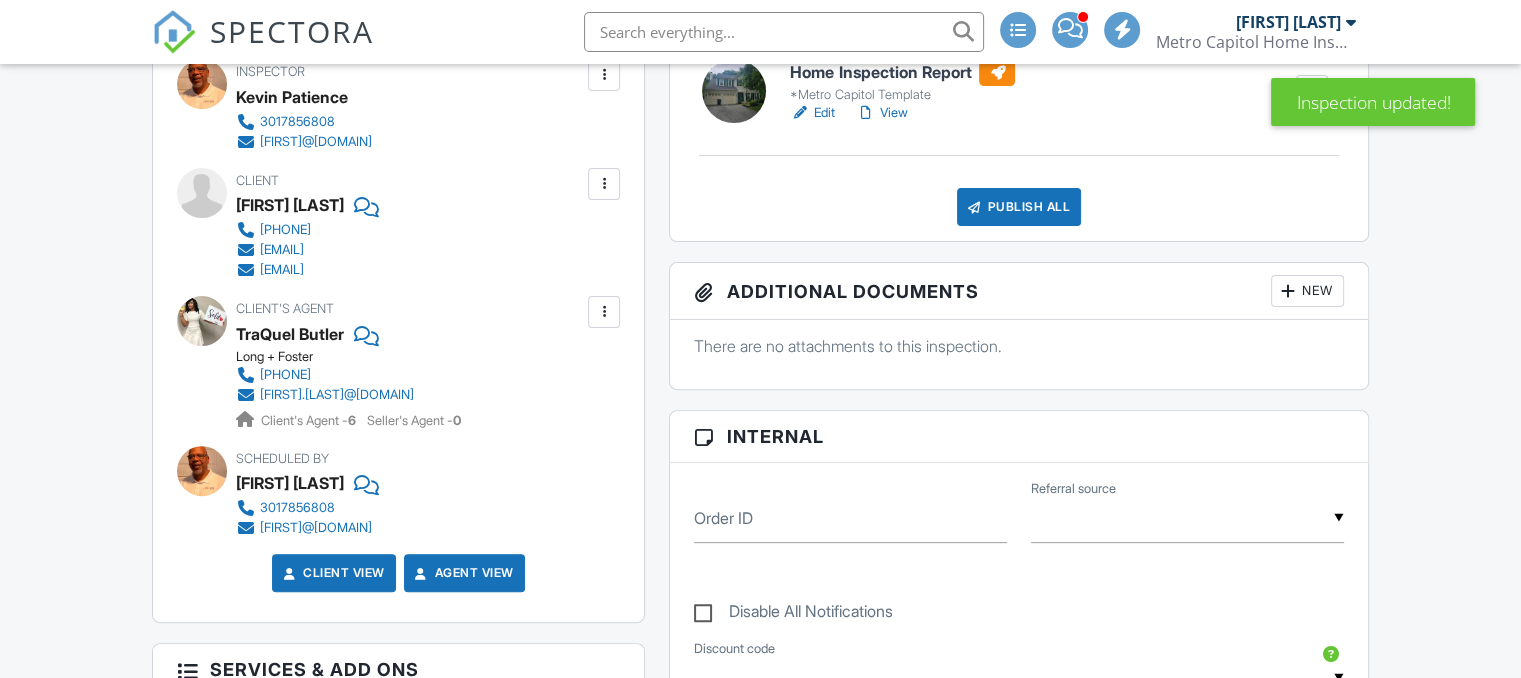 scroll, scrollTop: 600, scrollLeft: 0, axis: vertical 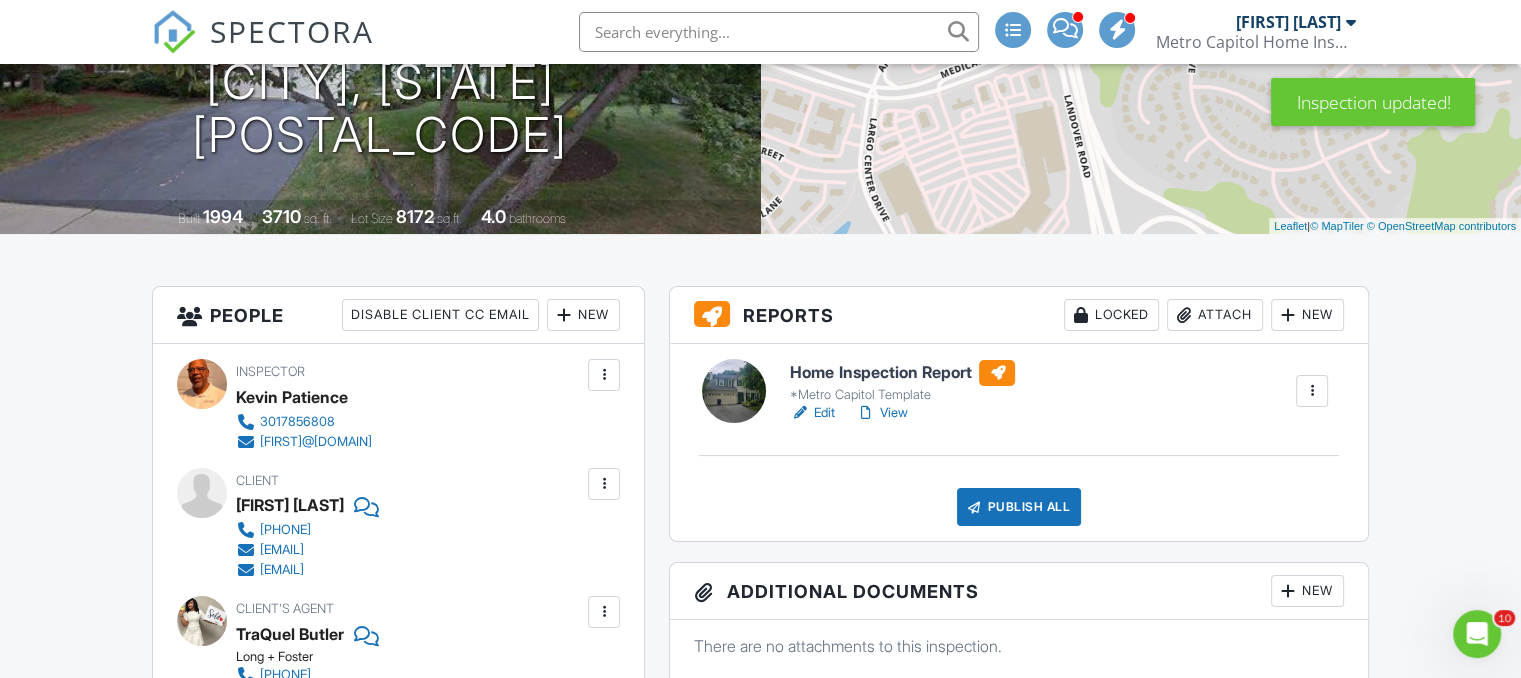 click on "View" at bounding box center (881, 413) 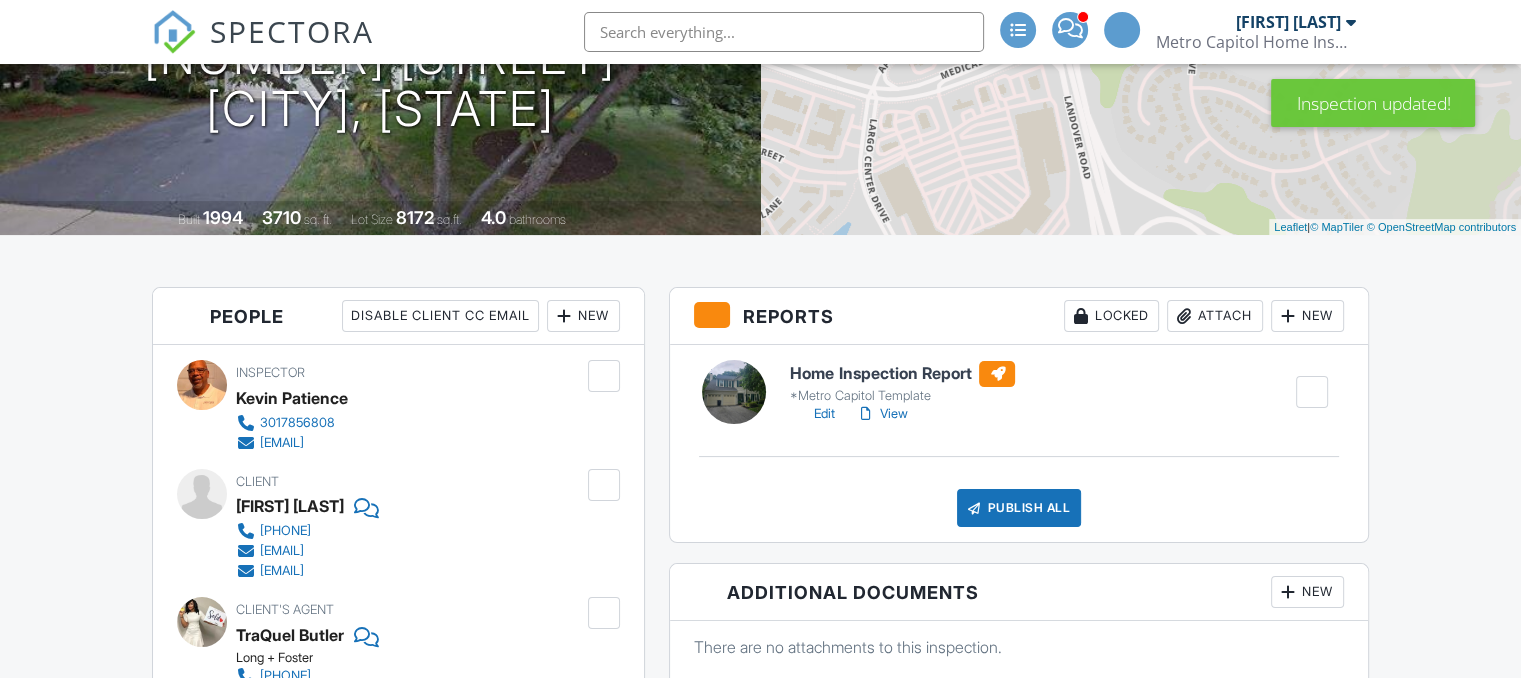 scroll, scrollTop: 299, scrollLeft: 0, axis: vertical 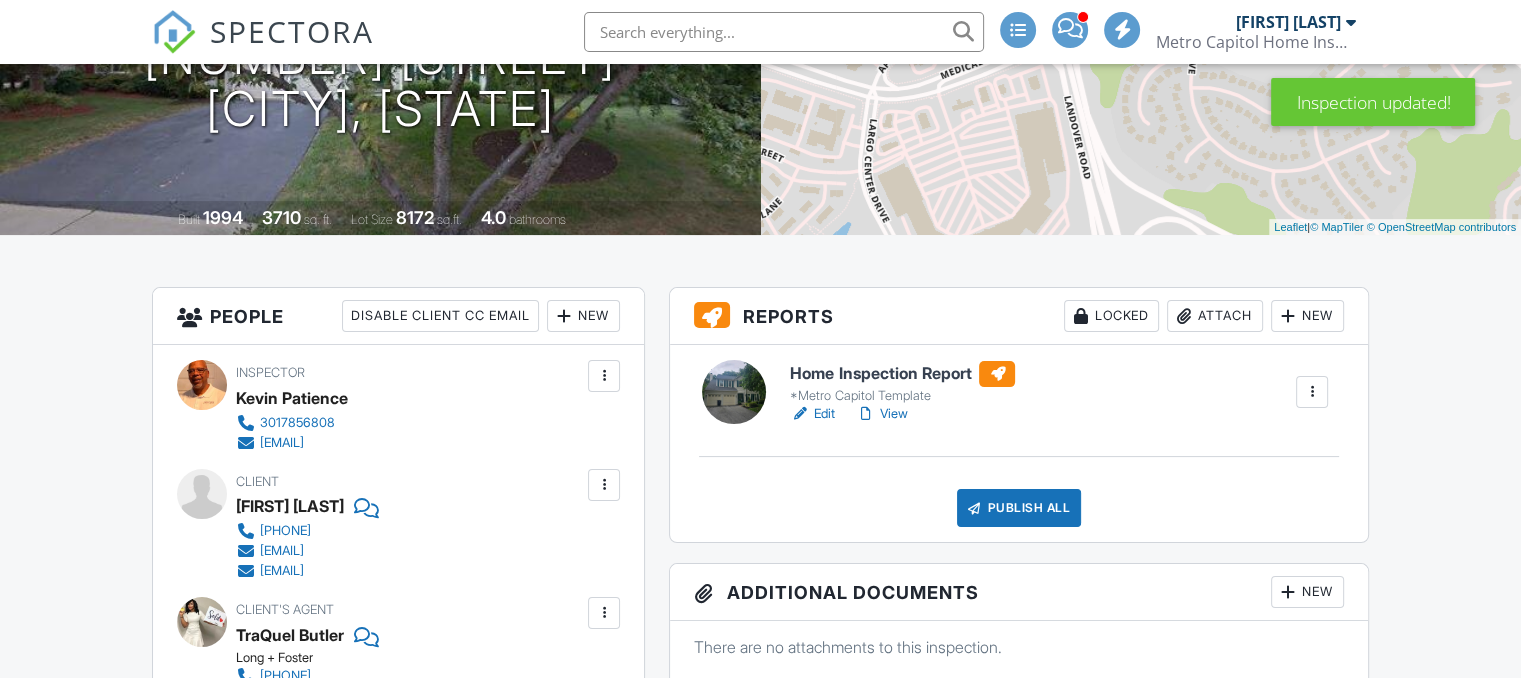 click on "View" at bounding box center (881, 414) 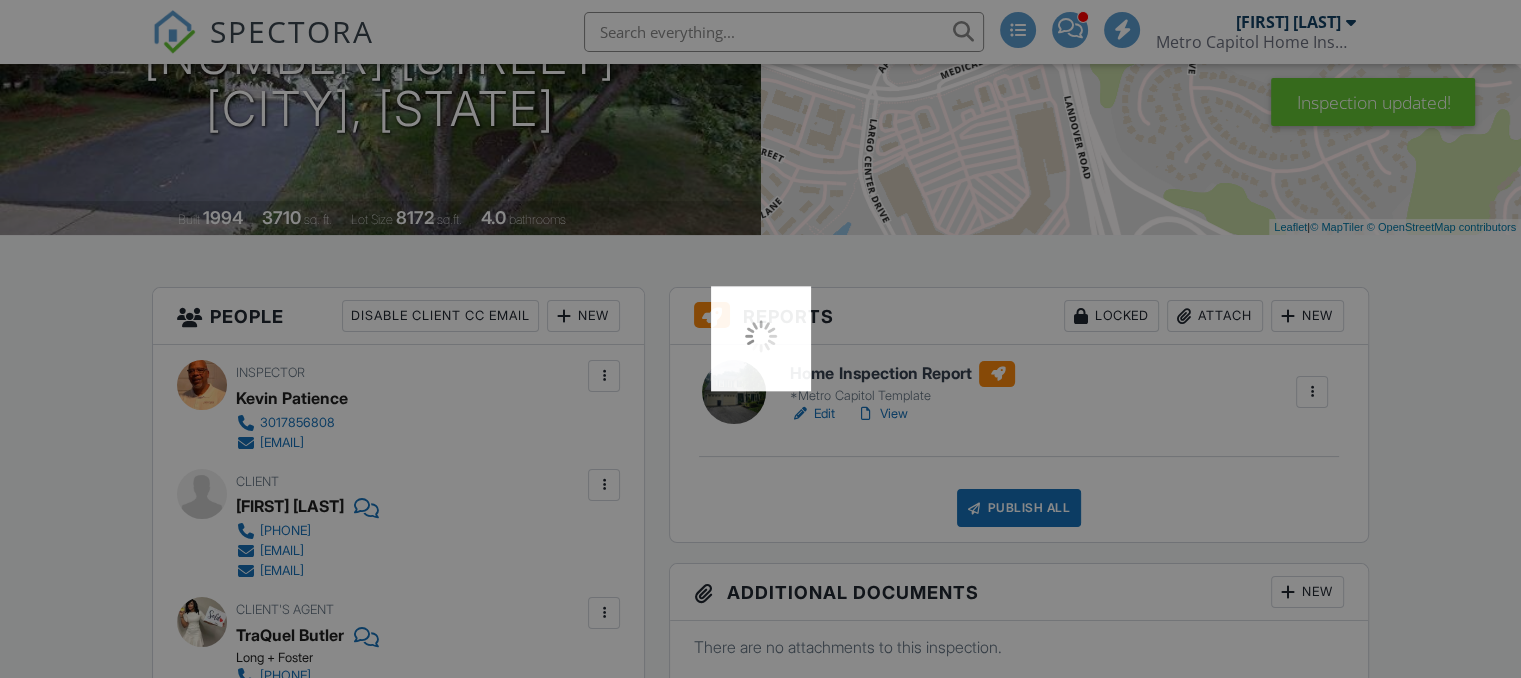 scroll, scrollTop: 0, scrollLeft: 0, axis: both 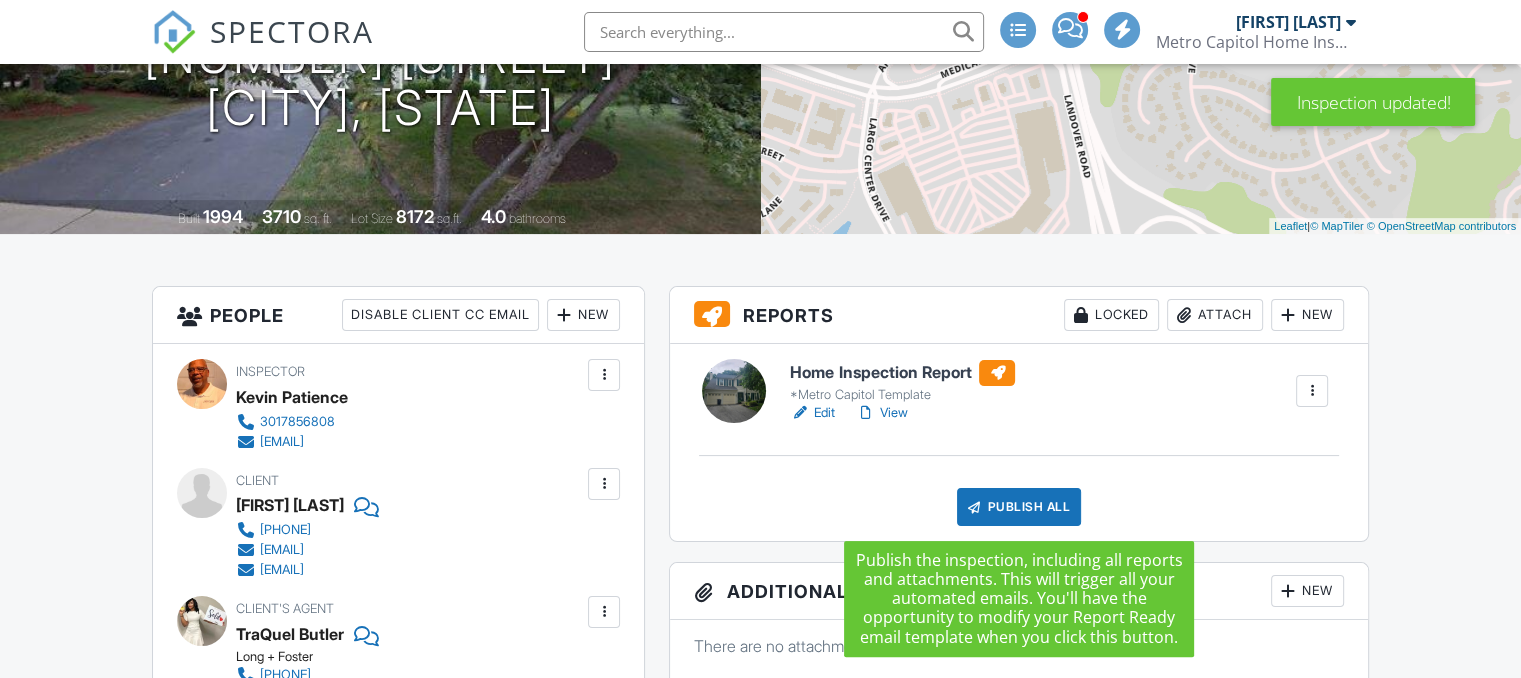 click on "Publish All" at bounding box center (1019, 507) 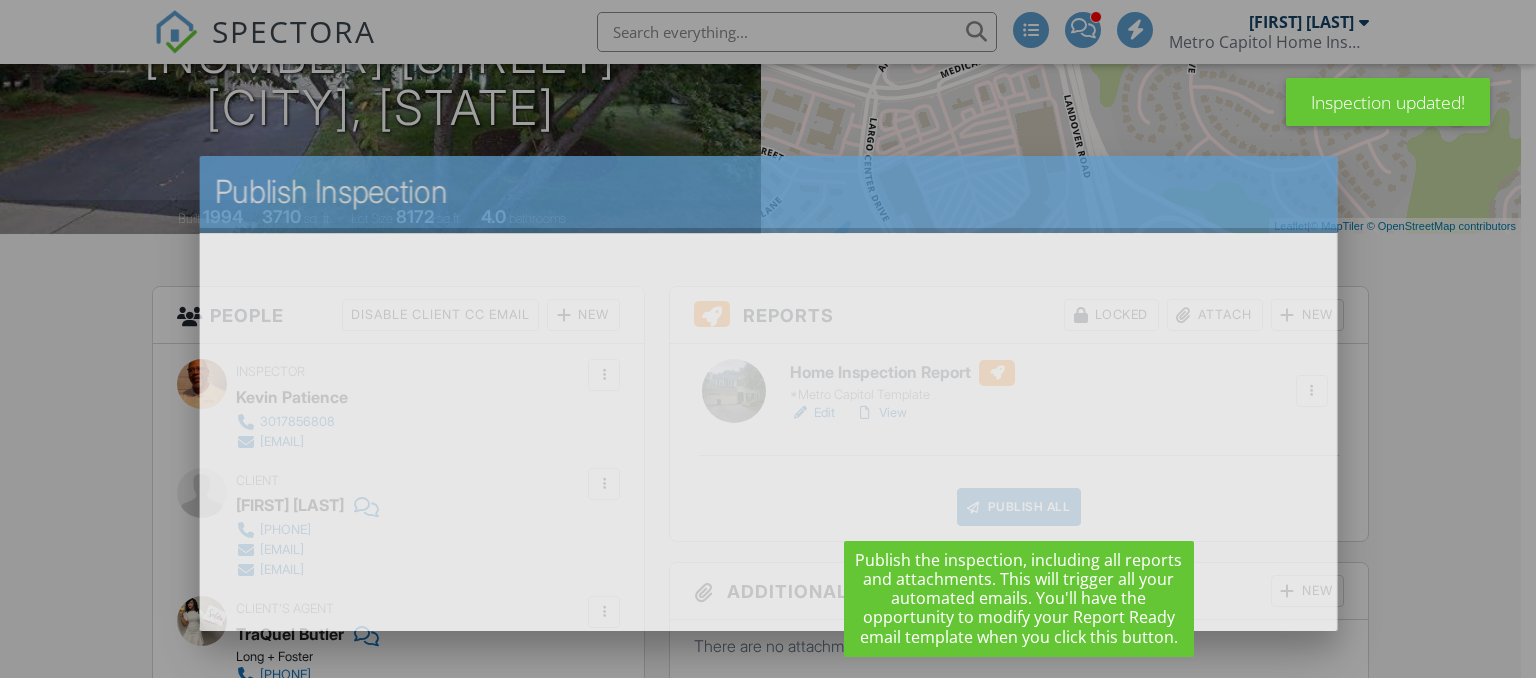 scroll, scrollTop: 0, scrollLeft: 0, axis: both 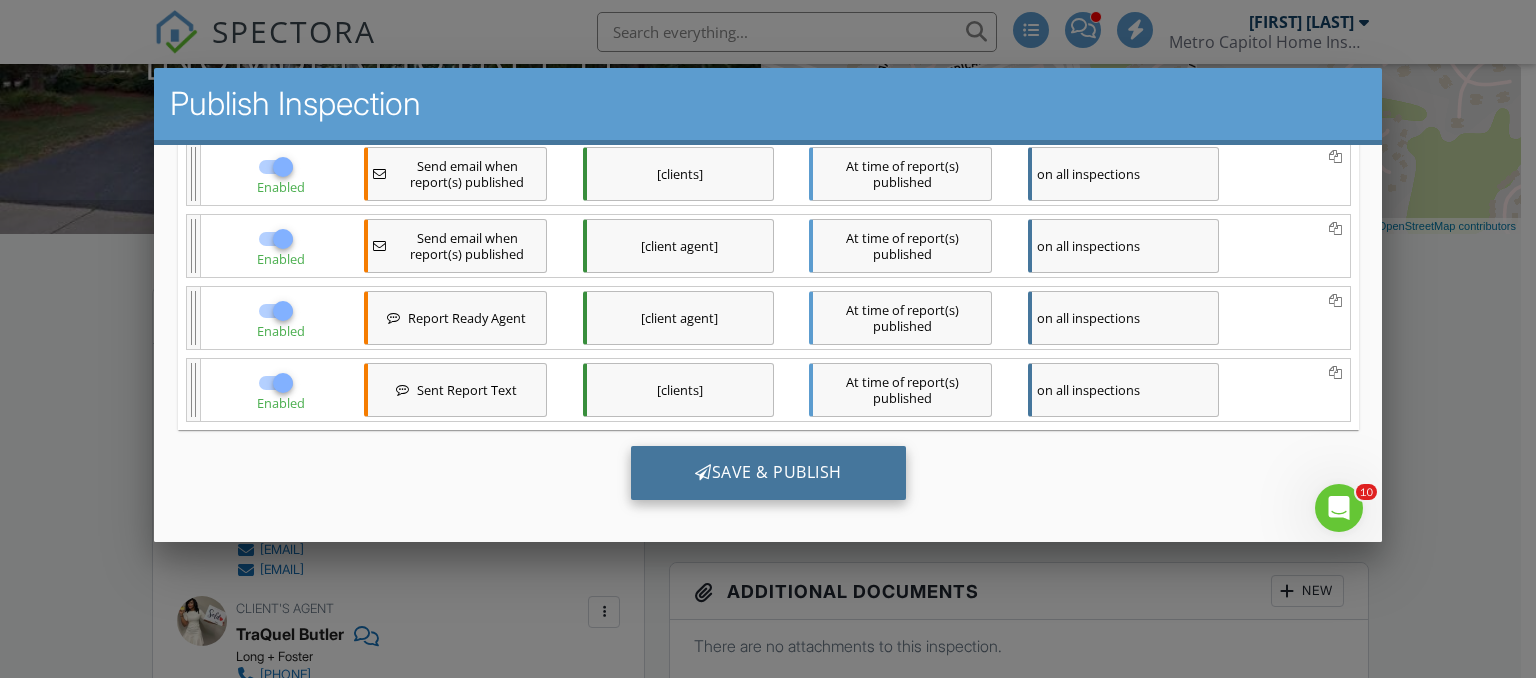 click on "Save & Publish" at bounding box center (767, 472) 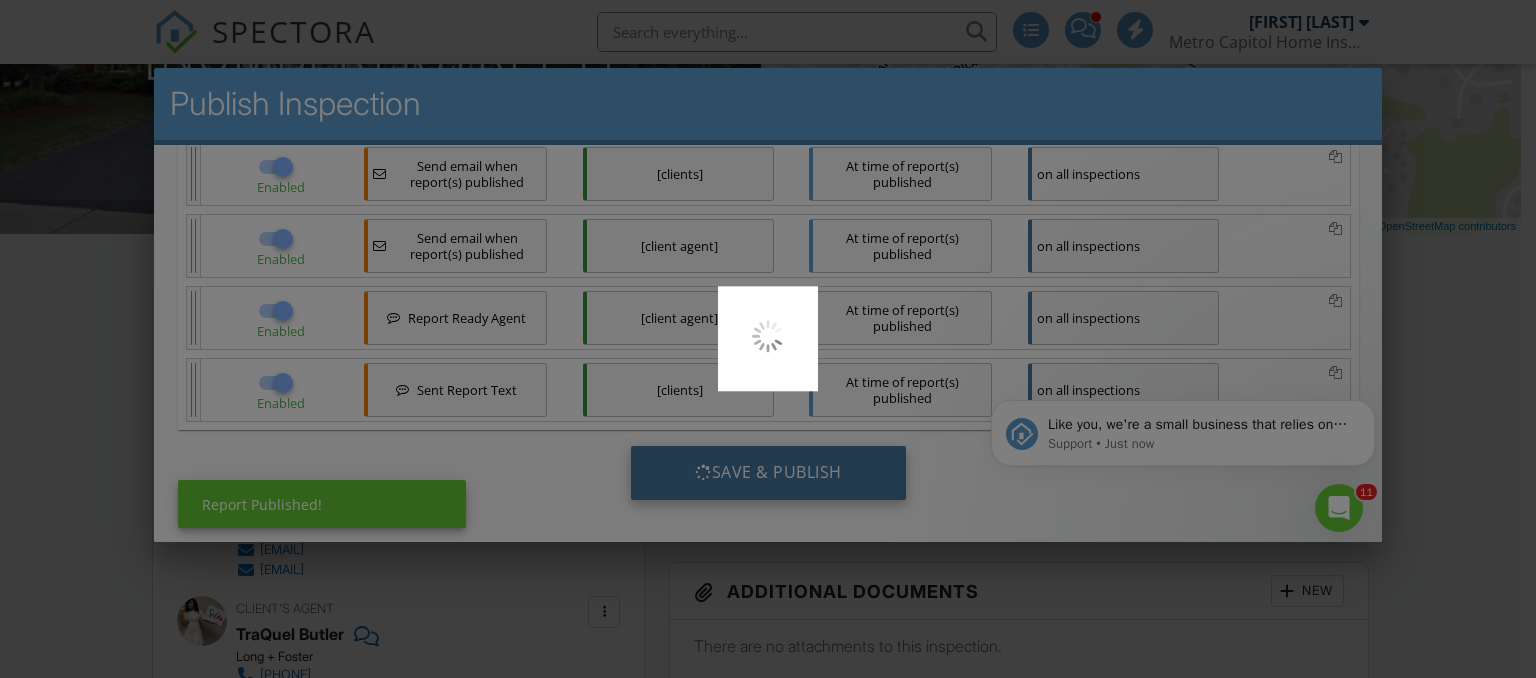 scroll, scrollTop: 0, scrollLeft: 0, axis: both 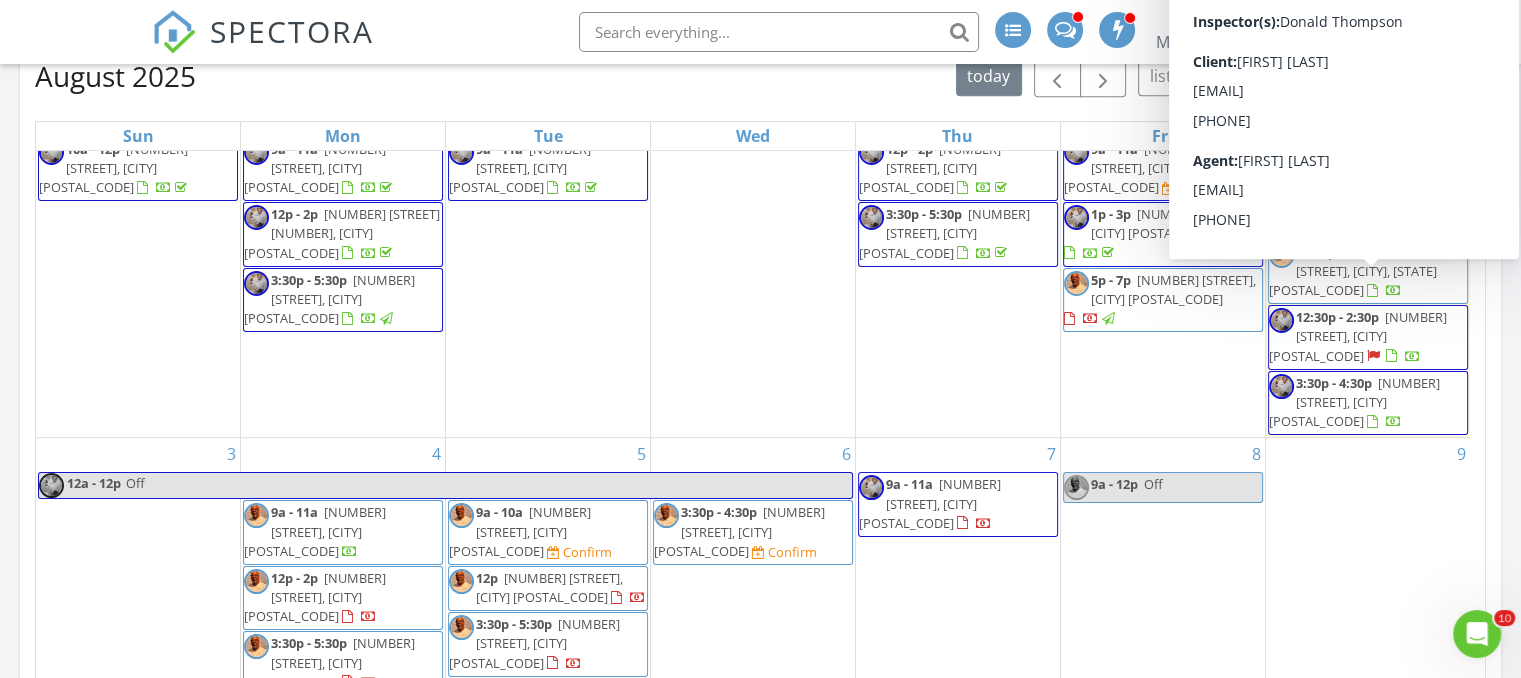 click on "[NUMBER] [STREET], [CITY] [POSTAL_CODE]" at bounding box center (1358, 336) 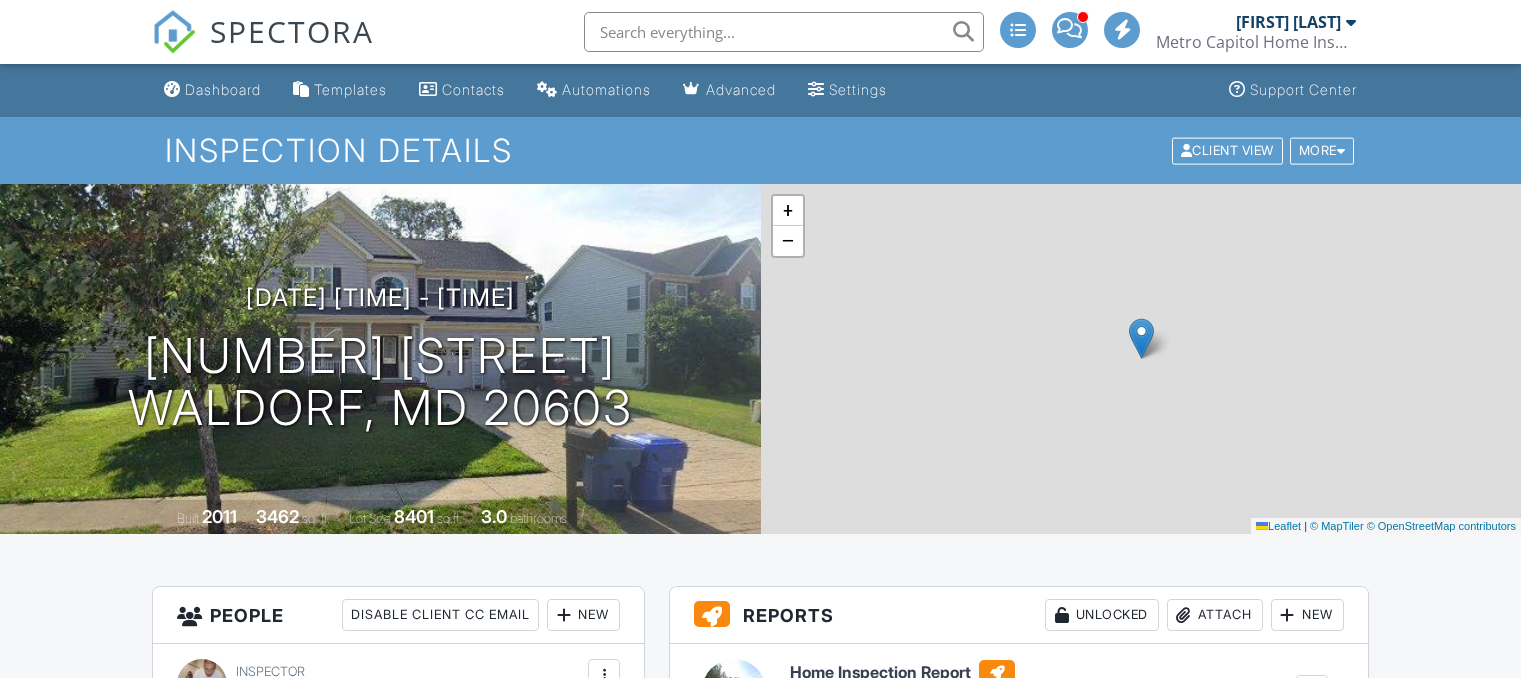 scroll, scrollTop: 0, scrollLeft: 0, axis: both 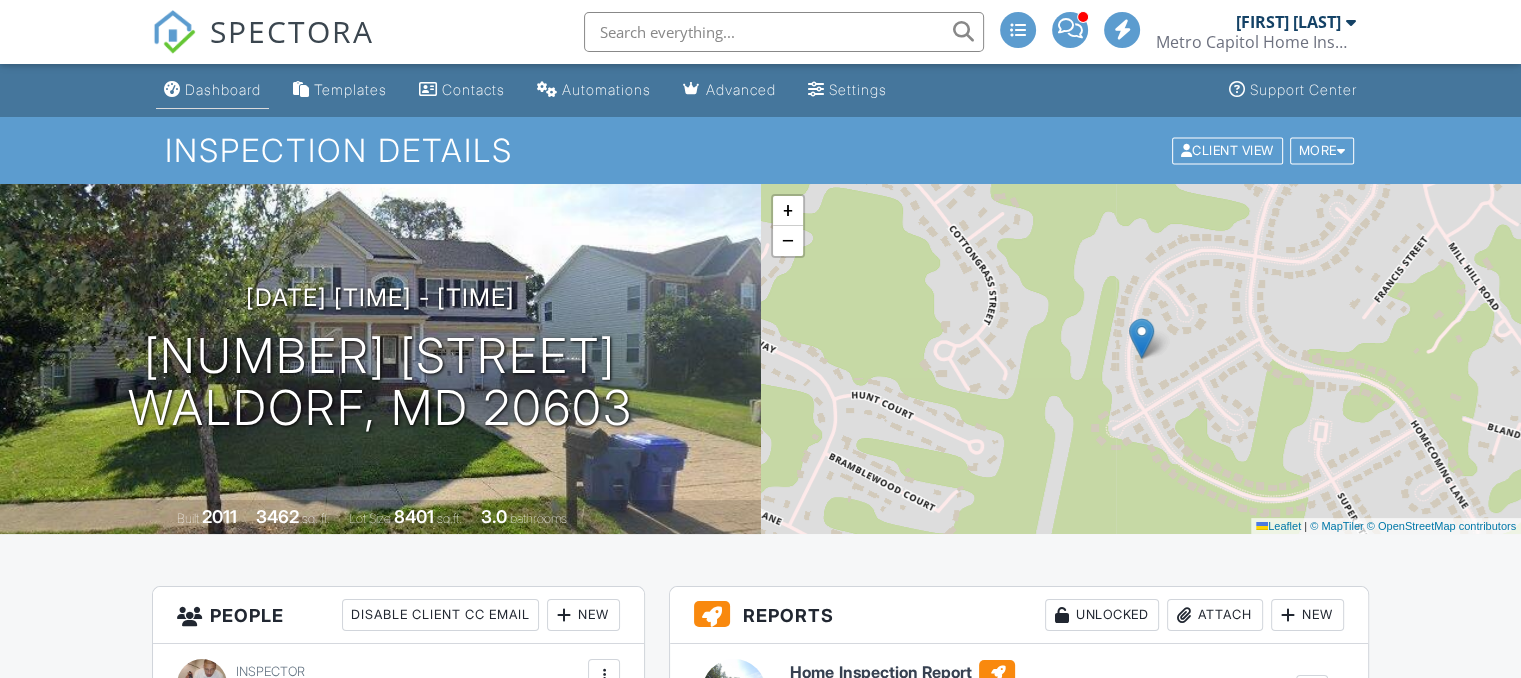 click on "Dashboard" at bounding box center [223, 89] 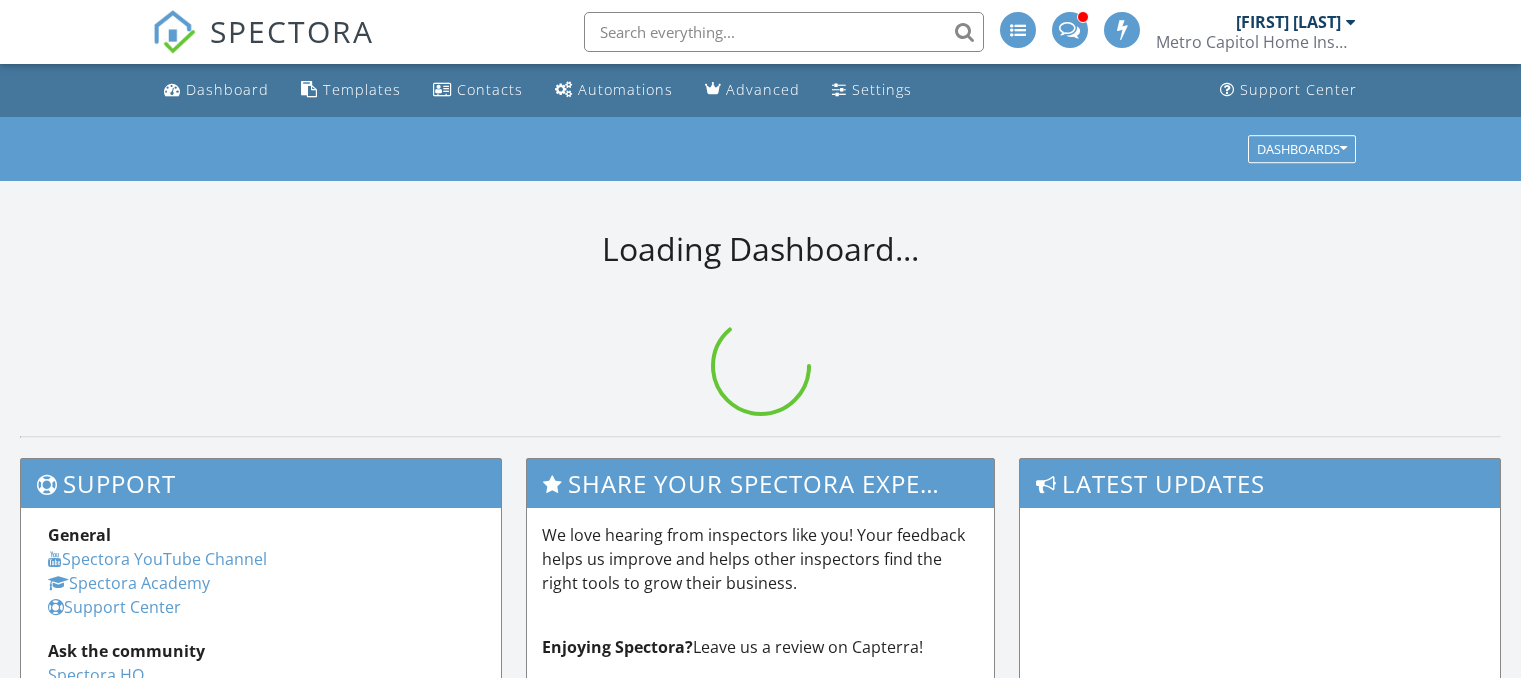 scroll, scrollTop: 0, scrollLeft: 0, axis: both 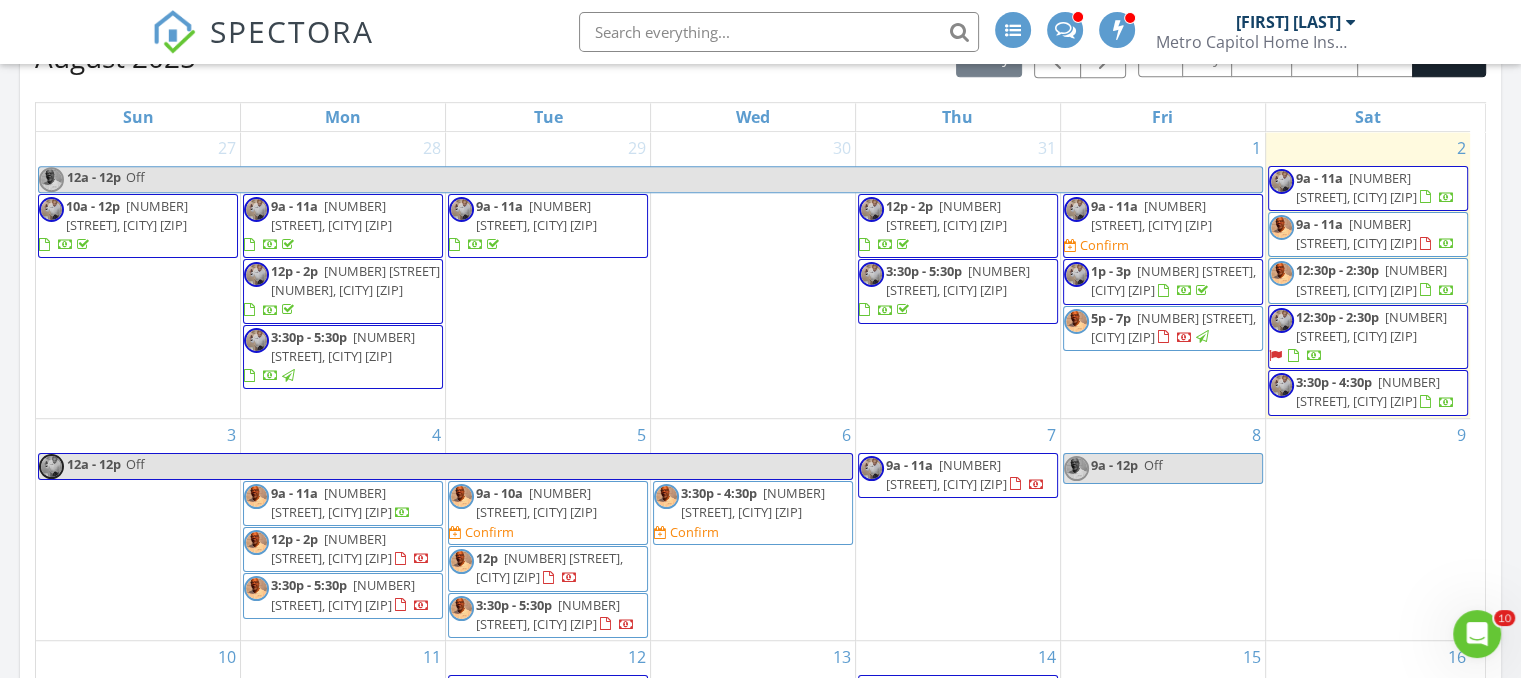 click on "[NUMBER] [STREET], [CITY] [ZIP]" at bounding box center (1371, 279) 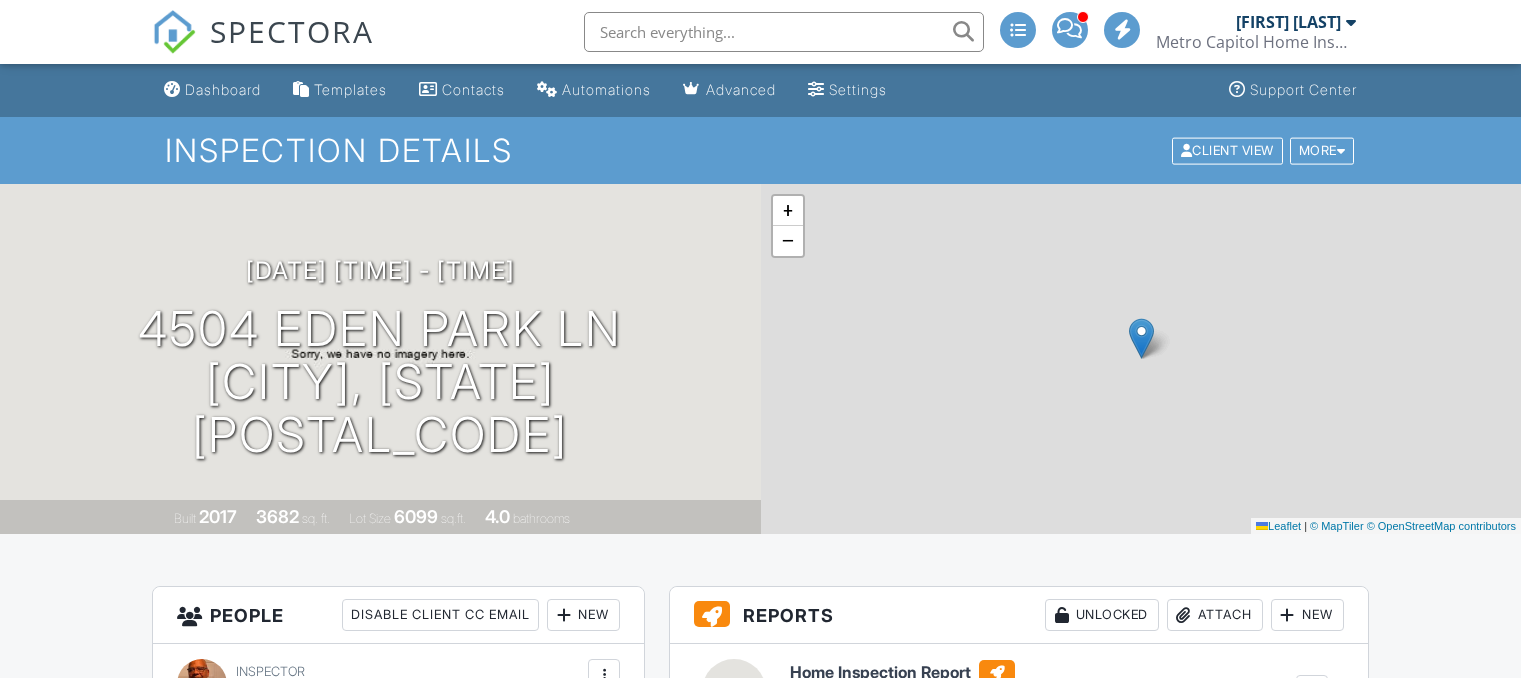 scroll, scrollTop: 0, scrollLeft: 0, axis: both 